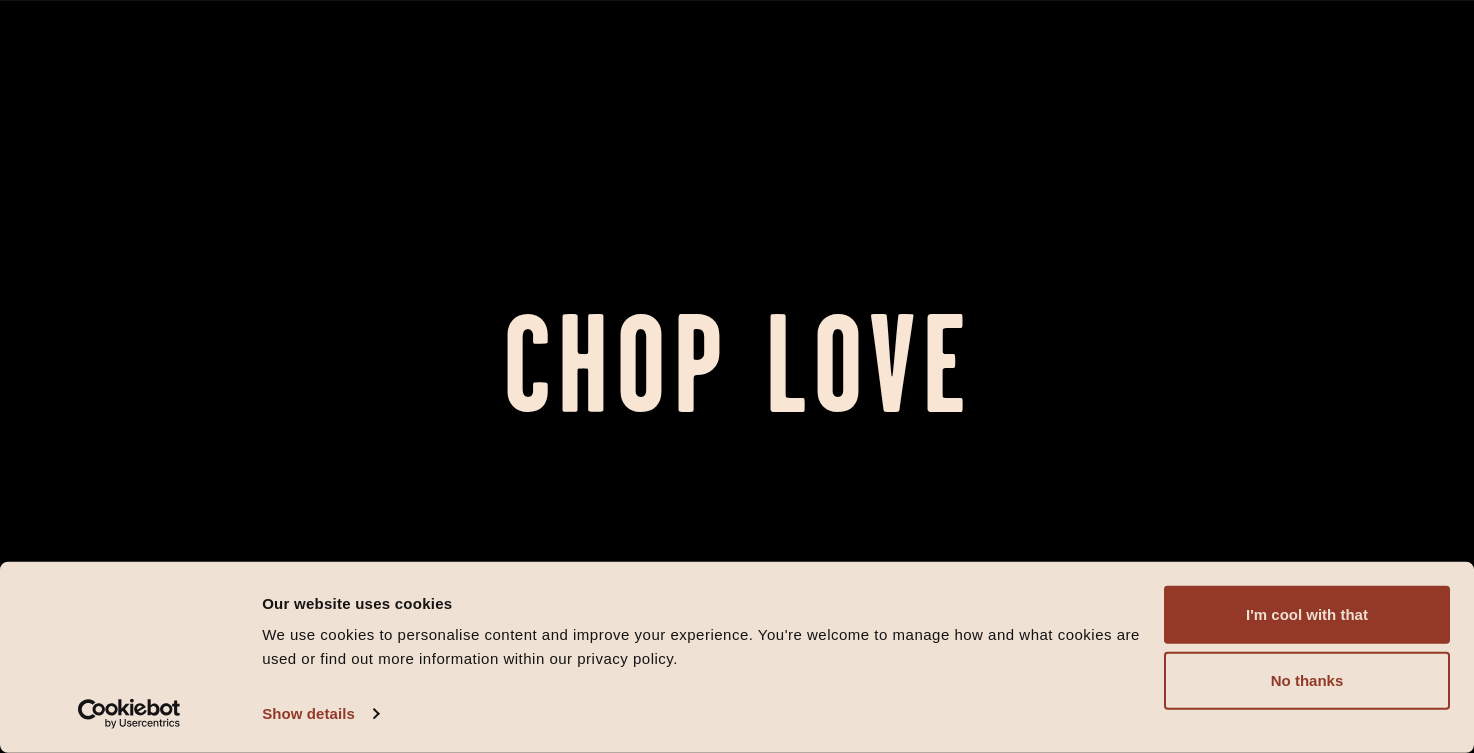 scroll, scrollTop: 0, scrollLeft: 0, axis: both 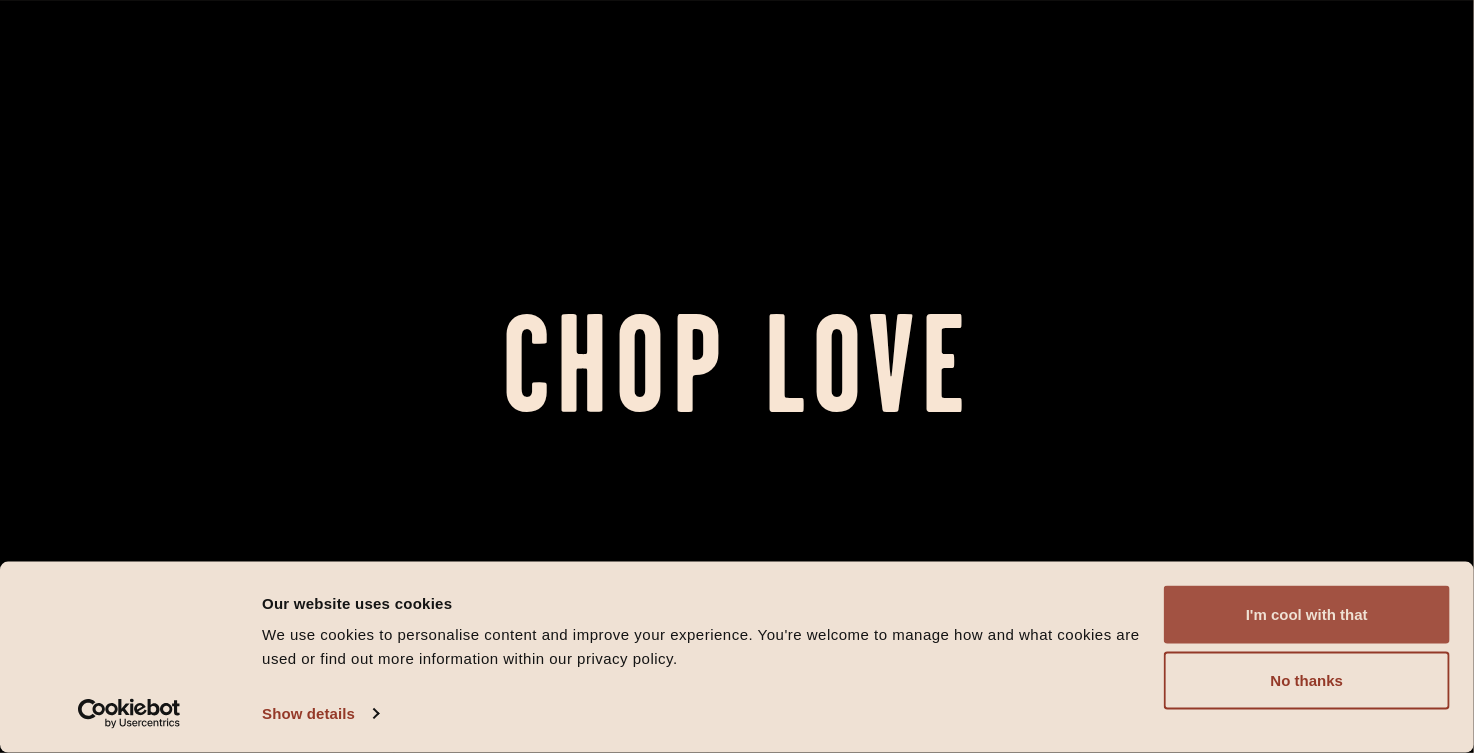 click on "I'm cool with that" at bounding box center (1307, 615) 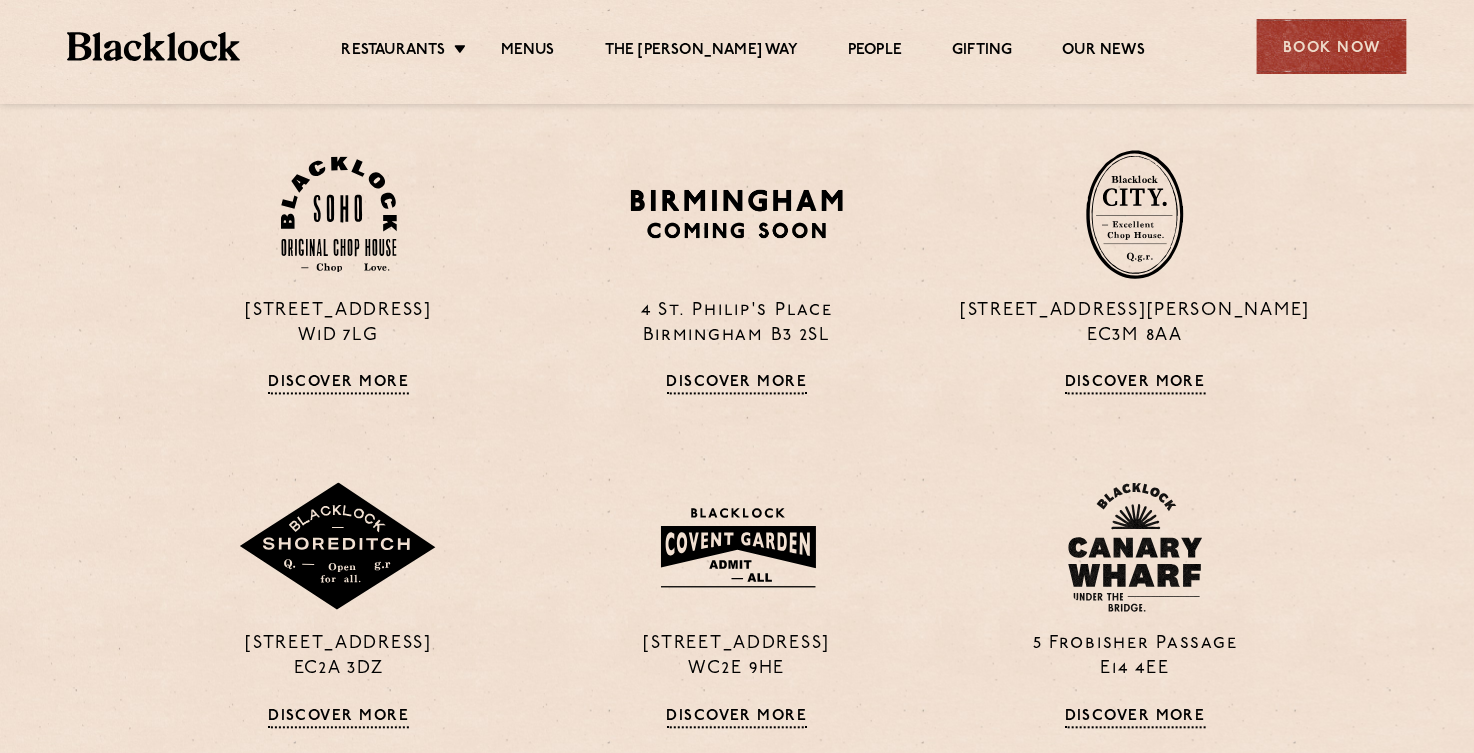 scroll, scrollTop: 1400, scrollLeft: 0, axis: vertical 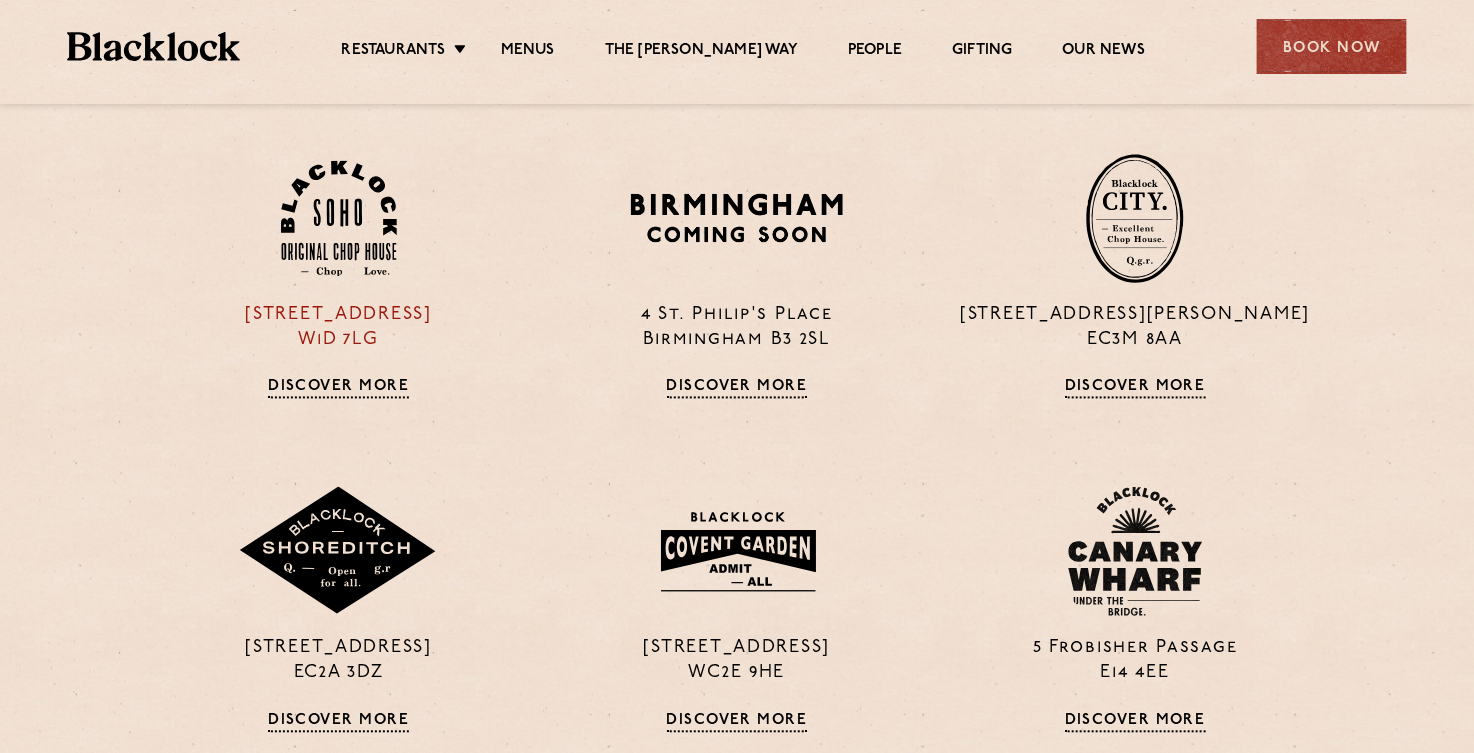 click on "[STREET_ADDRESS]" at bounding box center (339, 329) 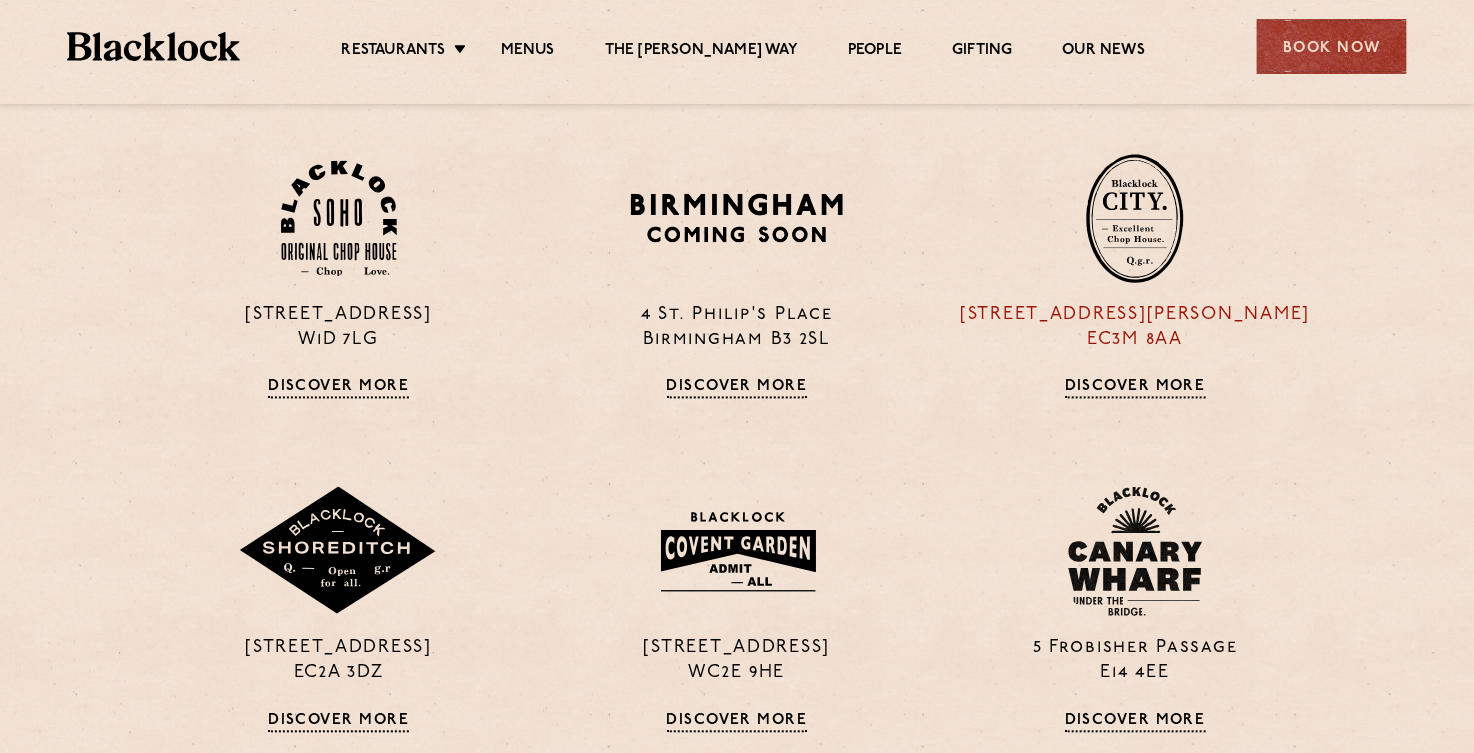 click on "[STREET_ADDRESS][PERSON_NAME]" at bounding box center (1135, 329) 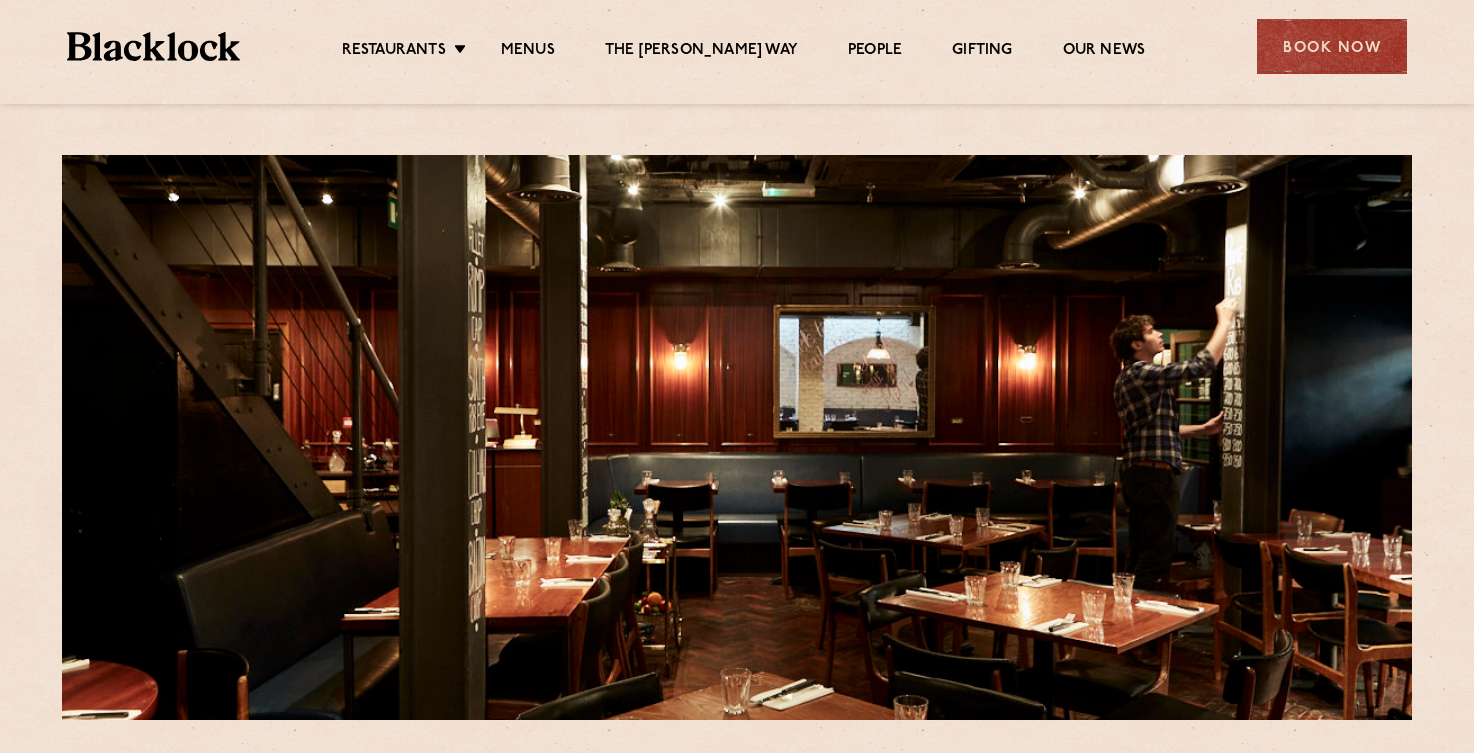 scroll, scrollTop: 0, scrollLeft: 0, axis: both 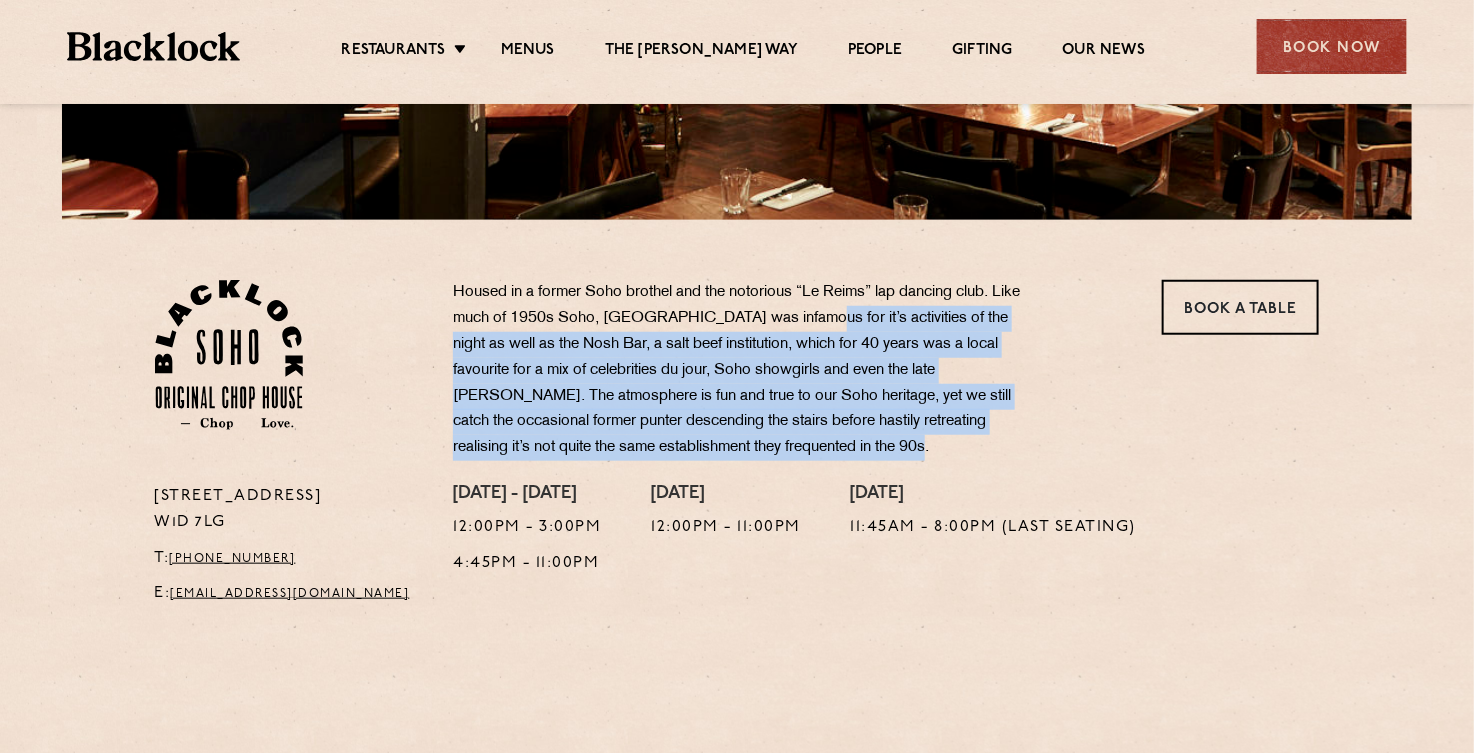 drag, startPoint x: 801, startPoint y: 315, endPoint x: 818, endPoint y: 443, distance: 129.12398 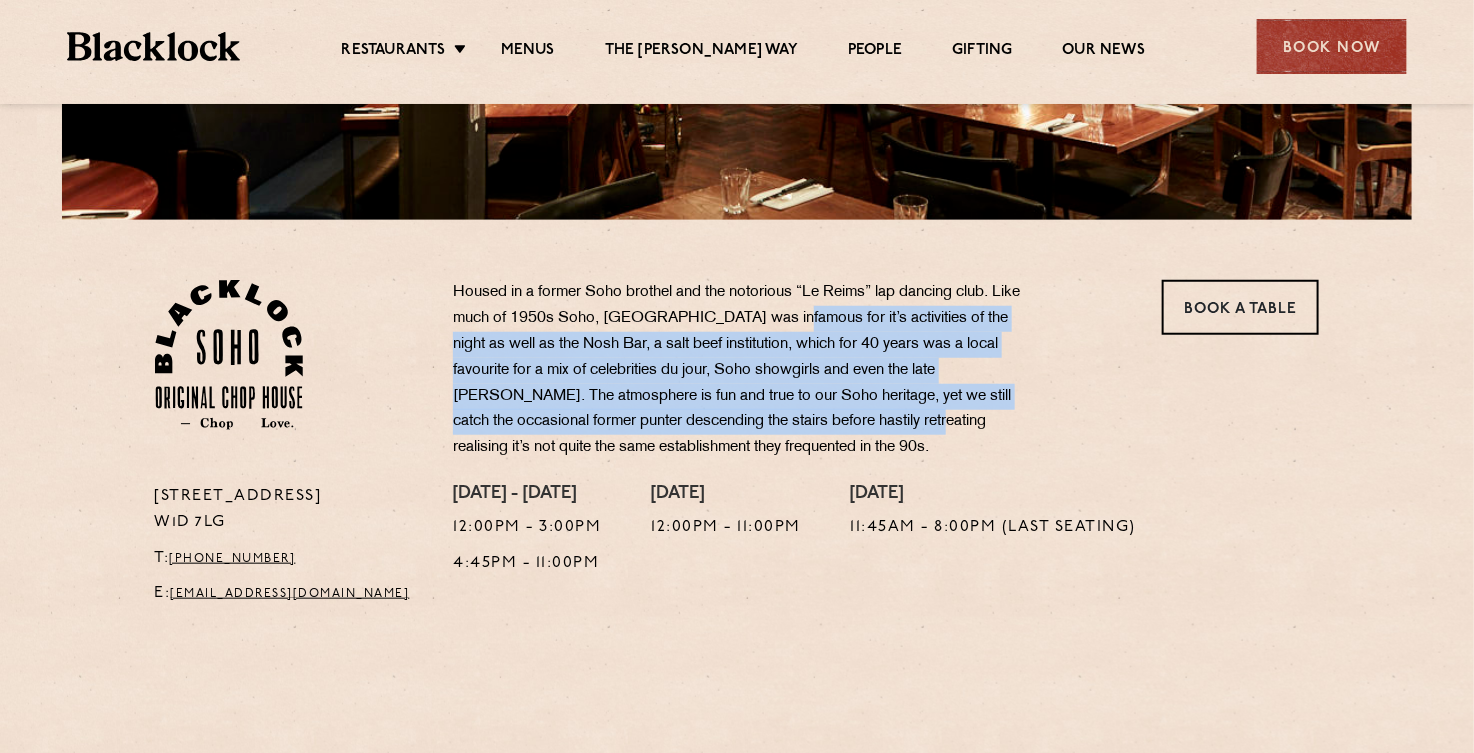 drag, startPoint x: 781, startPoint y: 316, endPoint x: 830, endPoint y: 426, distance: 120.4201 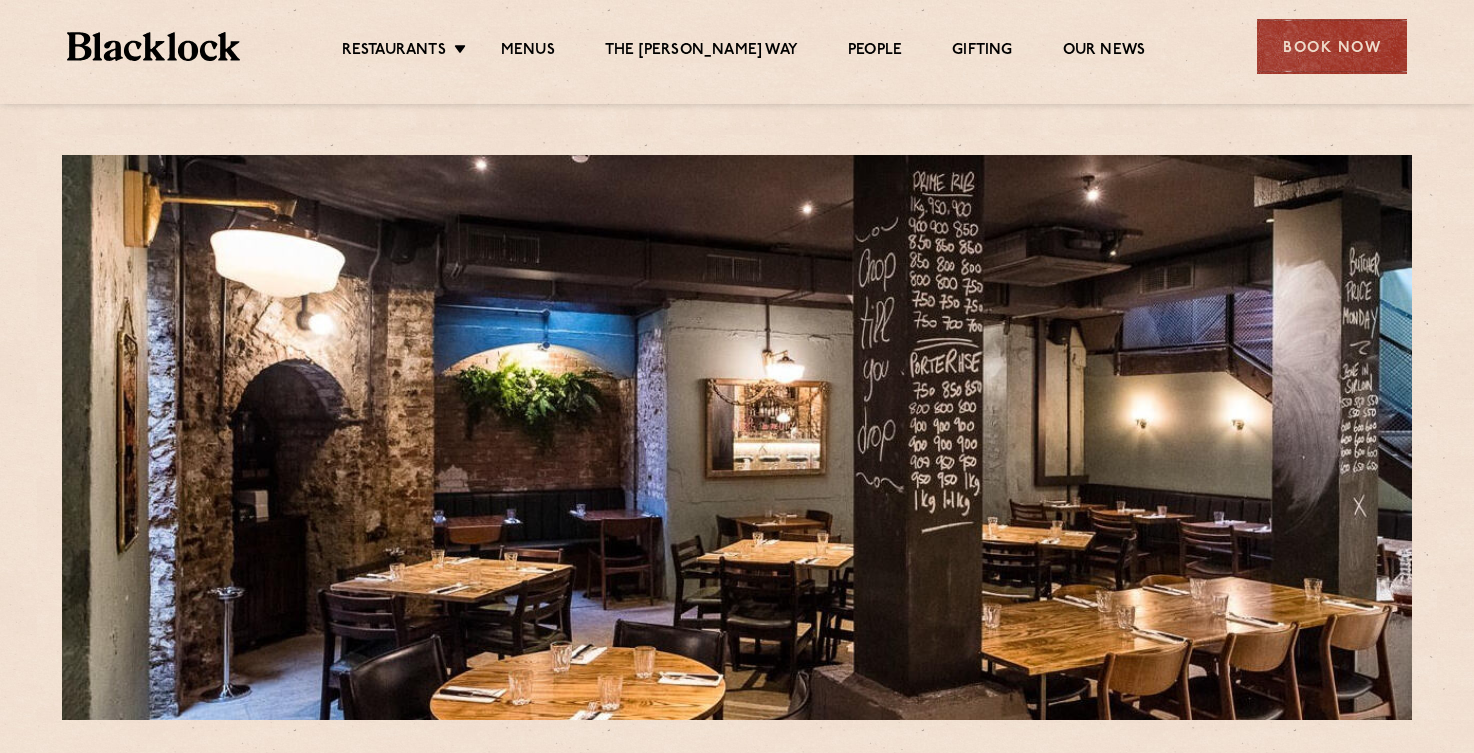 scroll, scrollTop: 0, scrollLeft: 0, axis: both 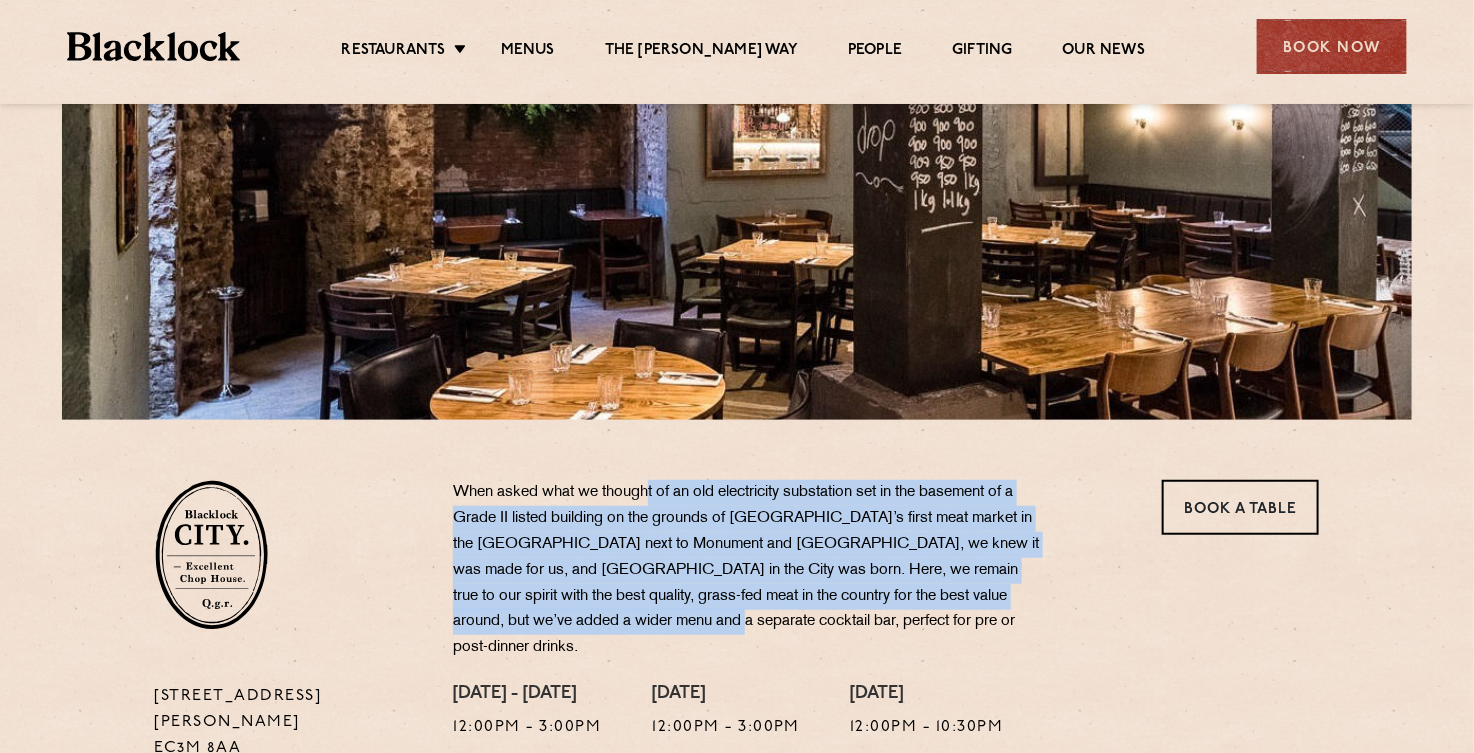 drag, startPoint x: 649, startPoint y: 499, endPoint x: 702, endPoint y: 622, distance: 133.93282 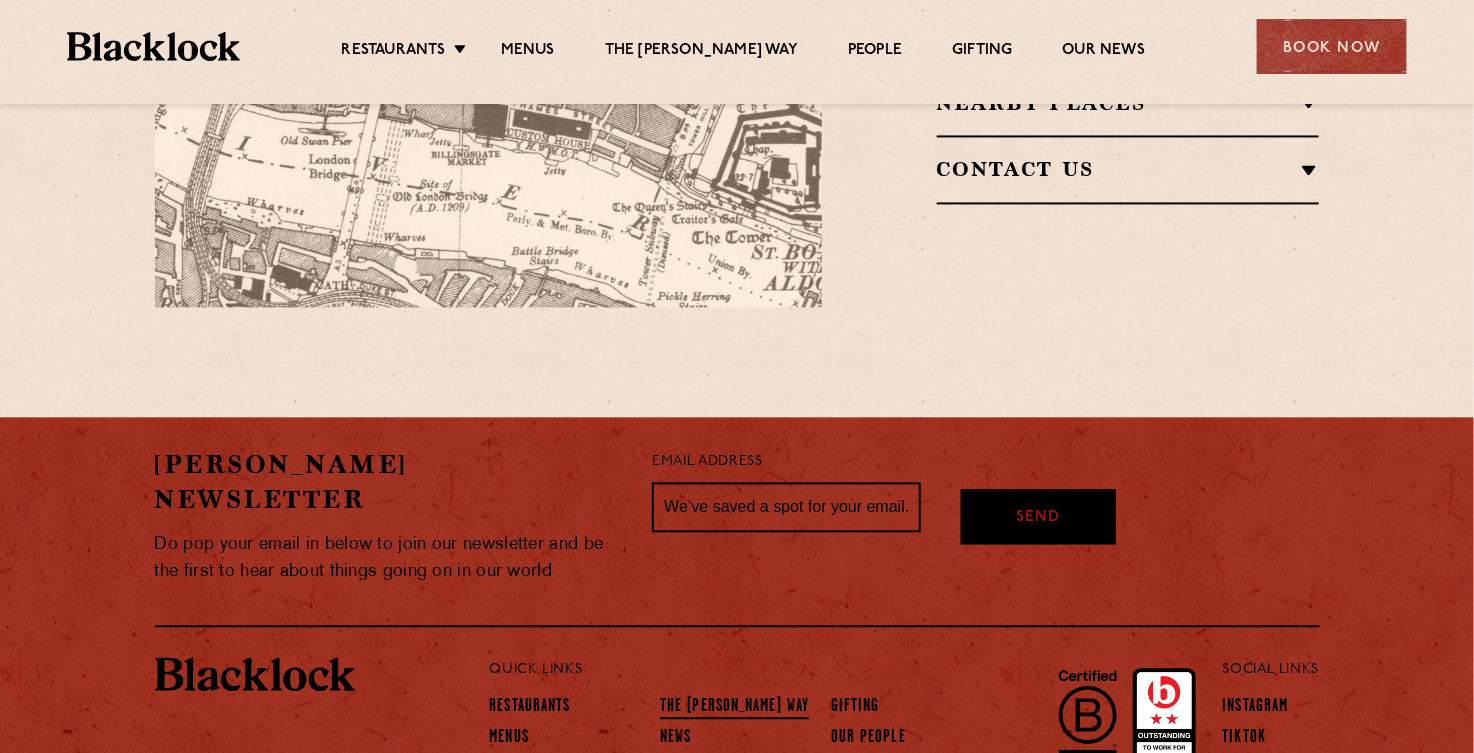 scroll, scrollTop: 1580, scrollLeft: 0, axis: vertical 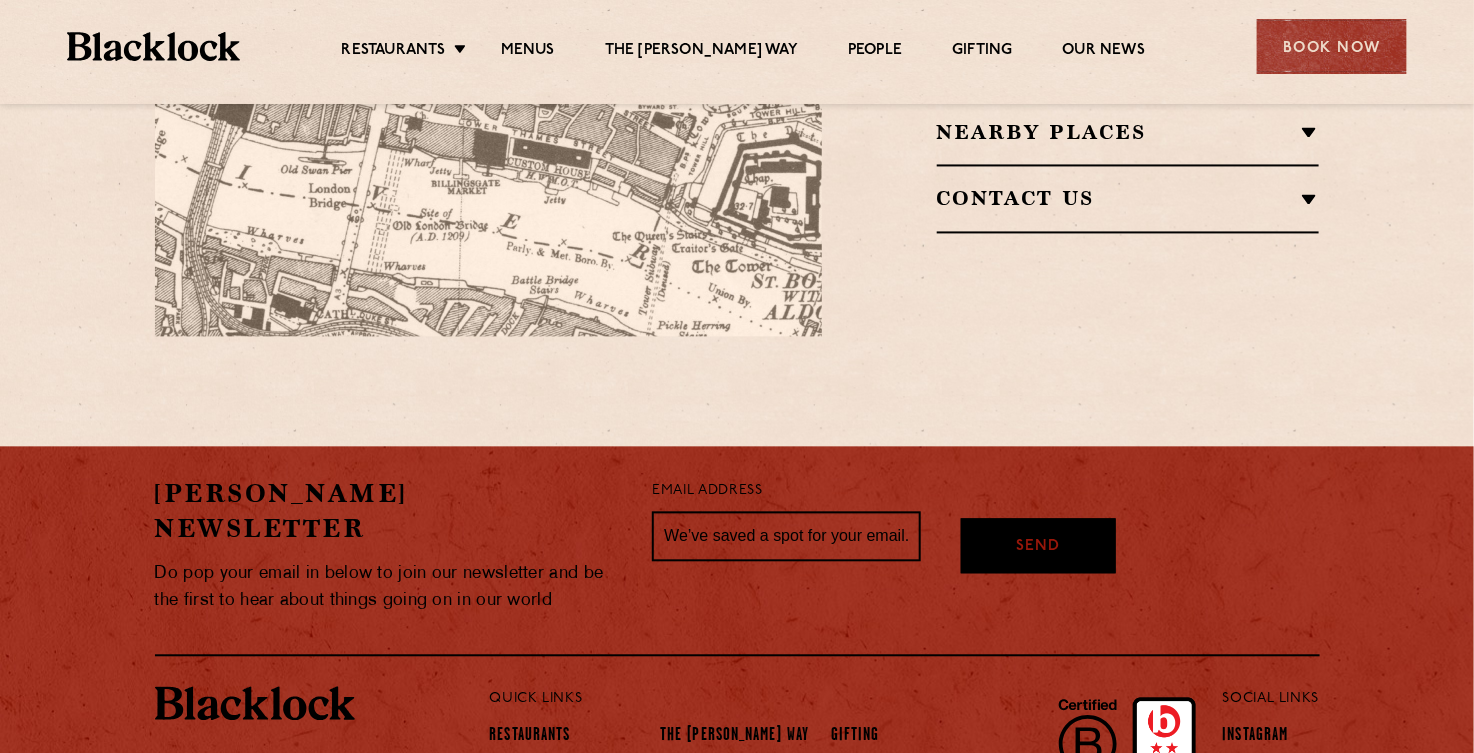 click on "Menus" at bounding box center [509, 768] 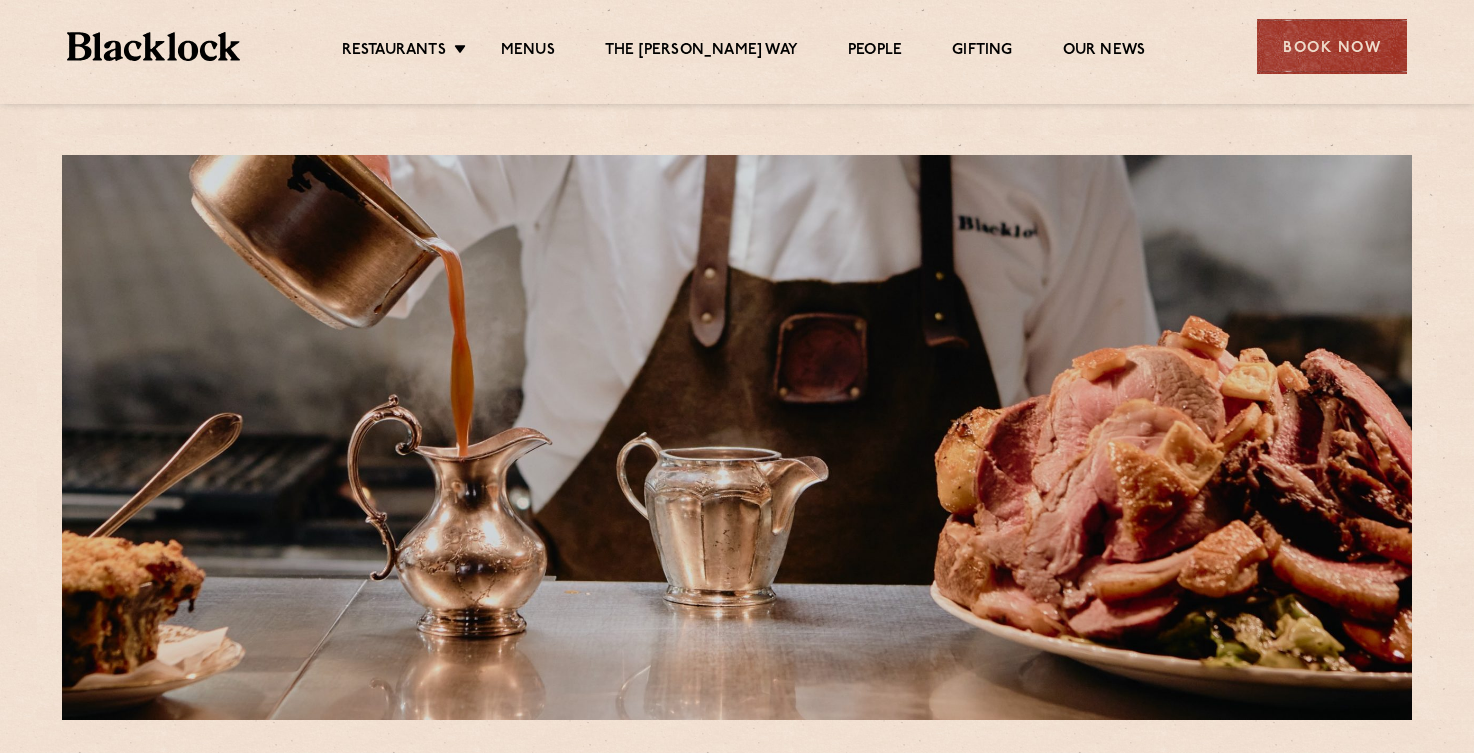 scroll, scrollTop: 0, scrollLeft: 0, axis: both 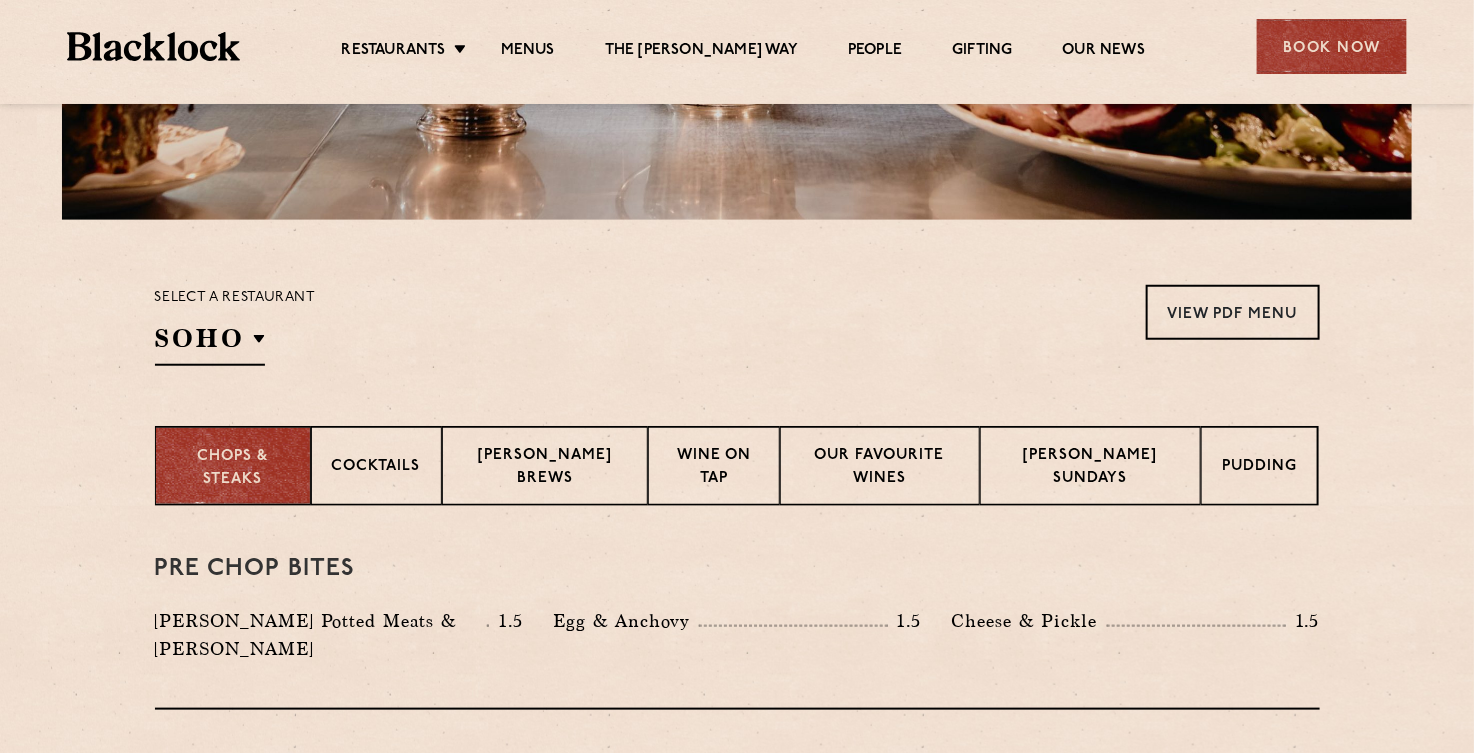 click on "Chops & Steaks" at bounding box center (233, 468) 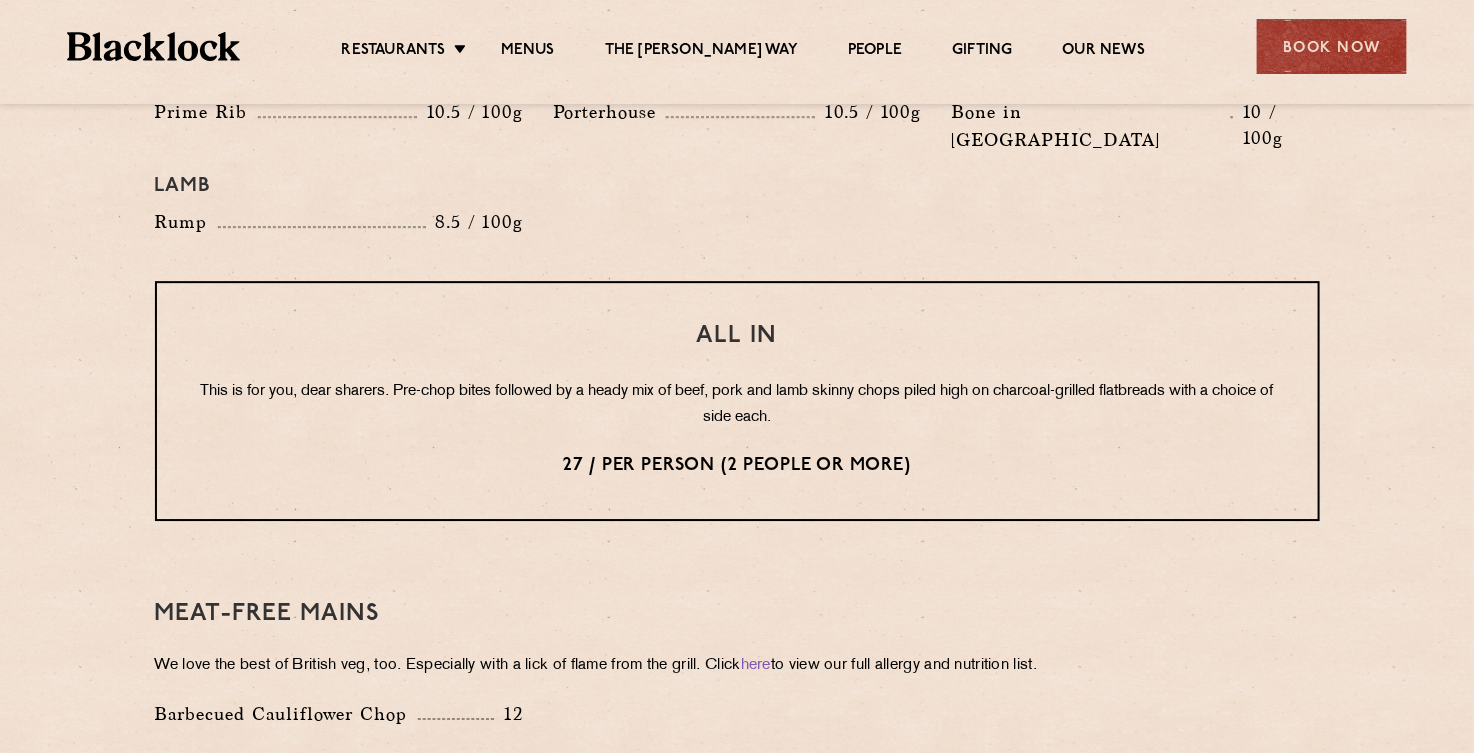 scroll, scrollTop: 2400, scrollLeft: 0, axis: vertical 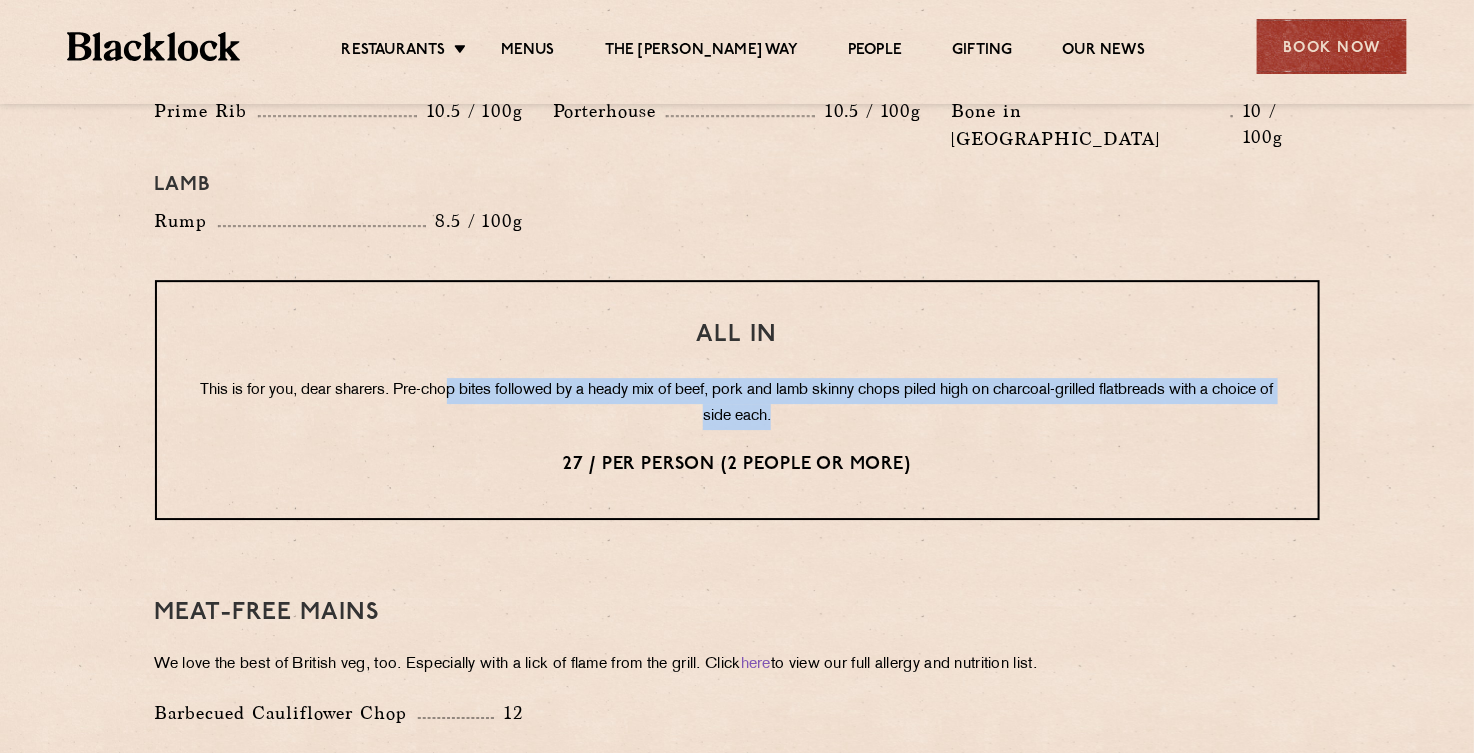 drag, startPoint x: 451, startPoint y: 340, endPoint x: 1273, endPoint y: 356, distance: 822.1557 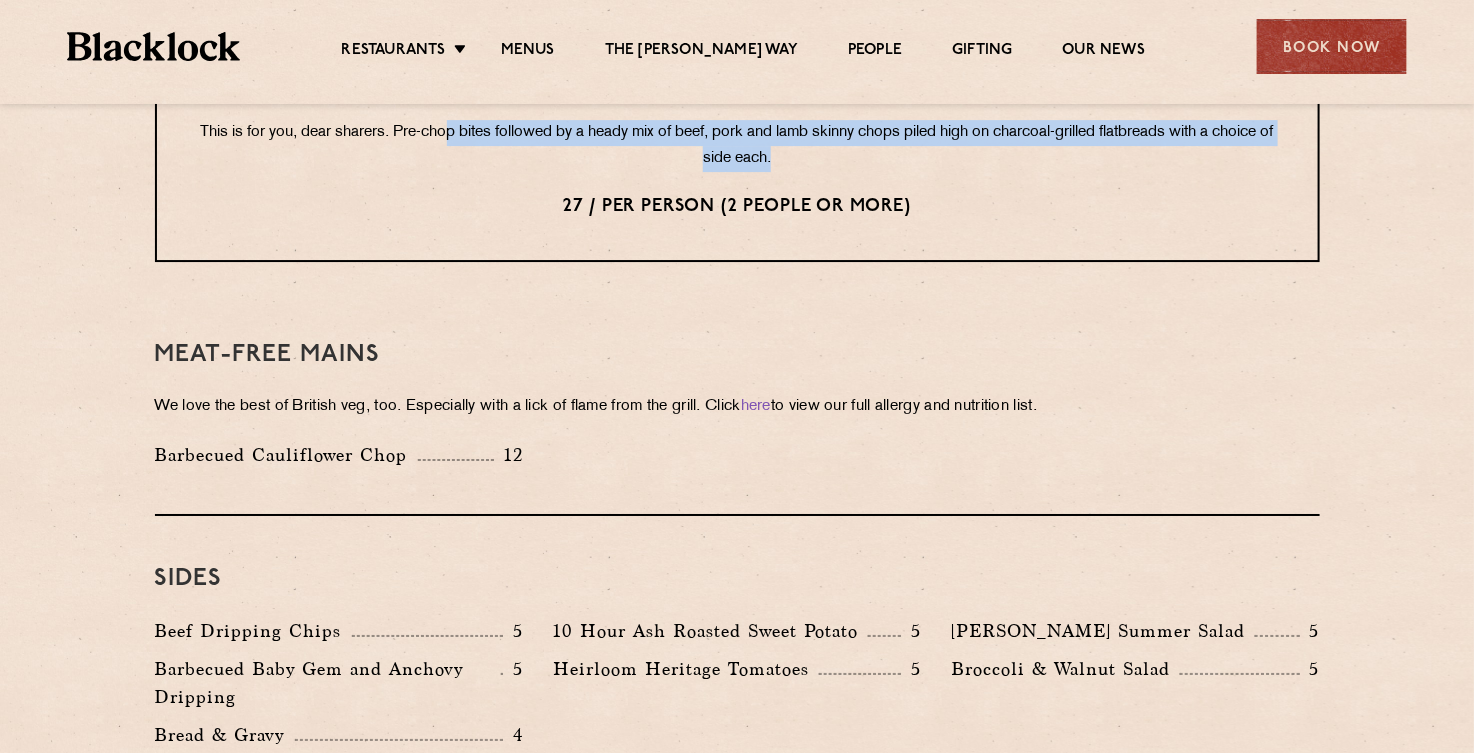 scroll, scrollTop: 2700, scrollLeft: 0, axis: vertical 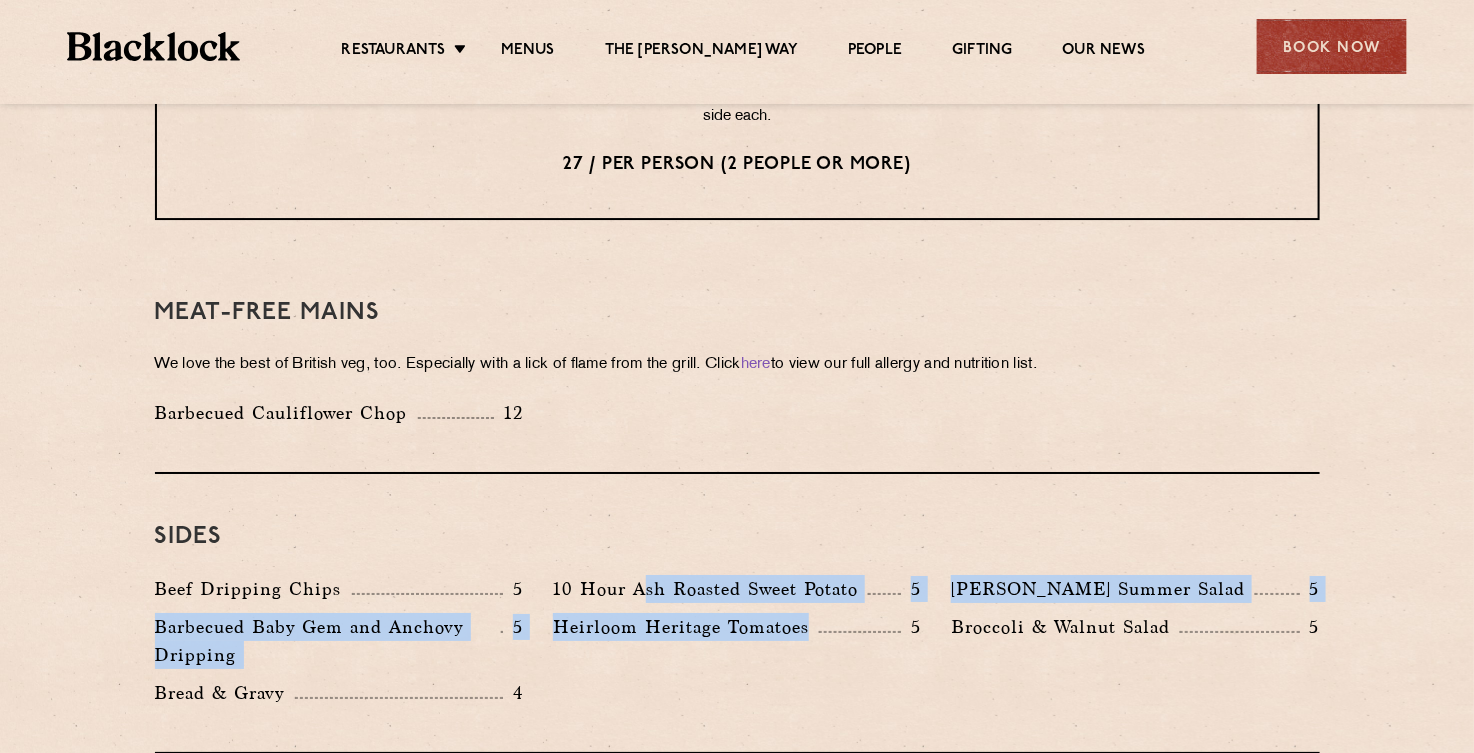 drag, startPoint x: 648, startPoint y: 530, endPoint x: 831, endPoint y: 557, distance: 184.98108 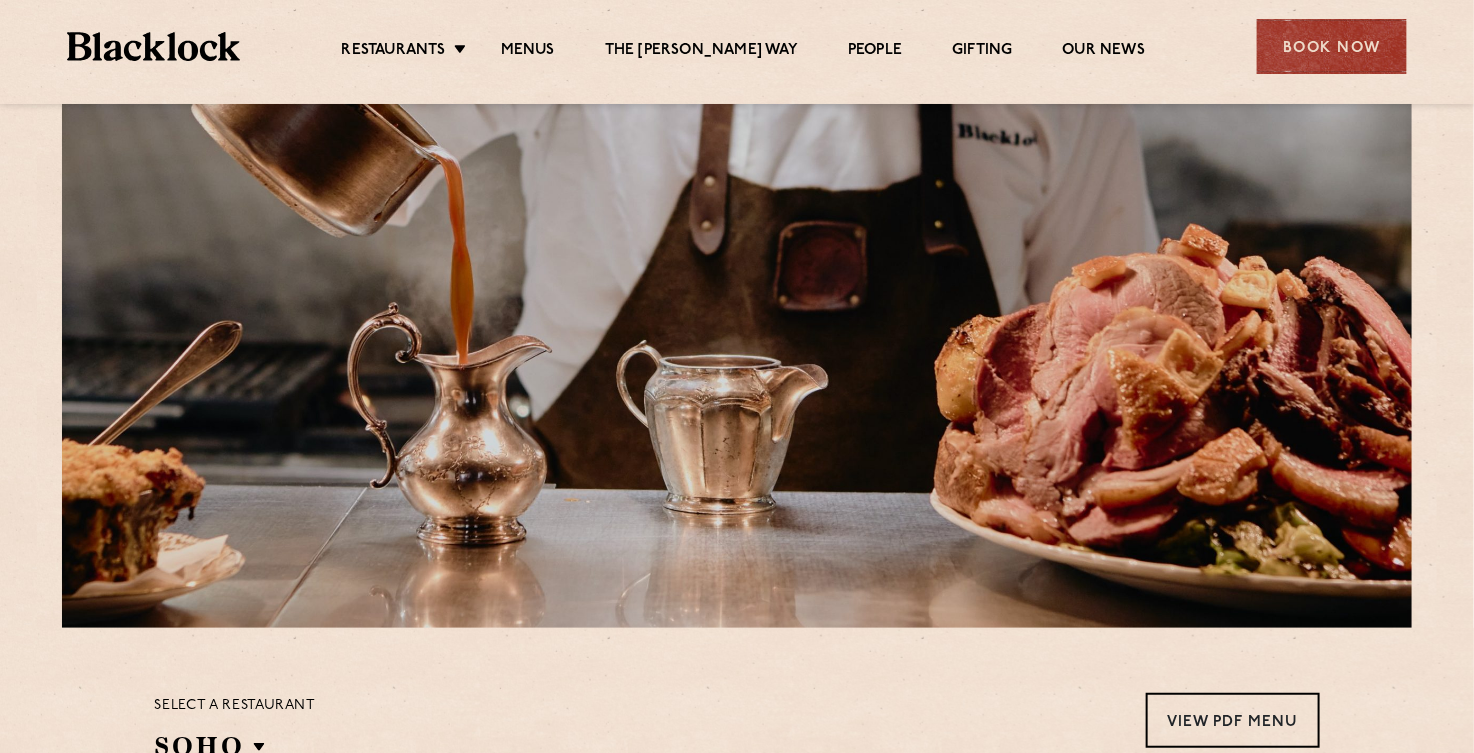 scroll, scrollTop: 0, scrollLeft: 0, axis: both 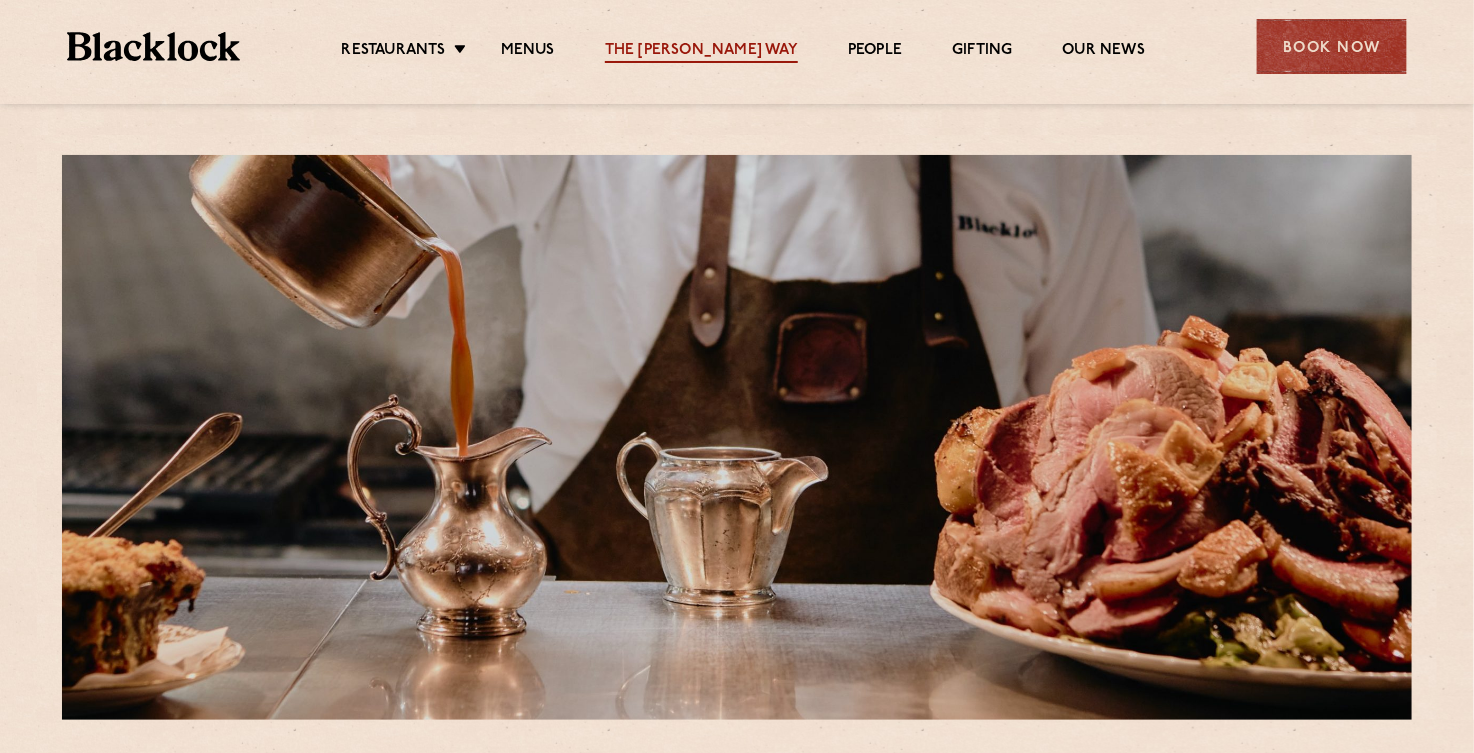 click on "The [PERSON_NAME] Way" at bounding box center (701, 52) 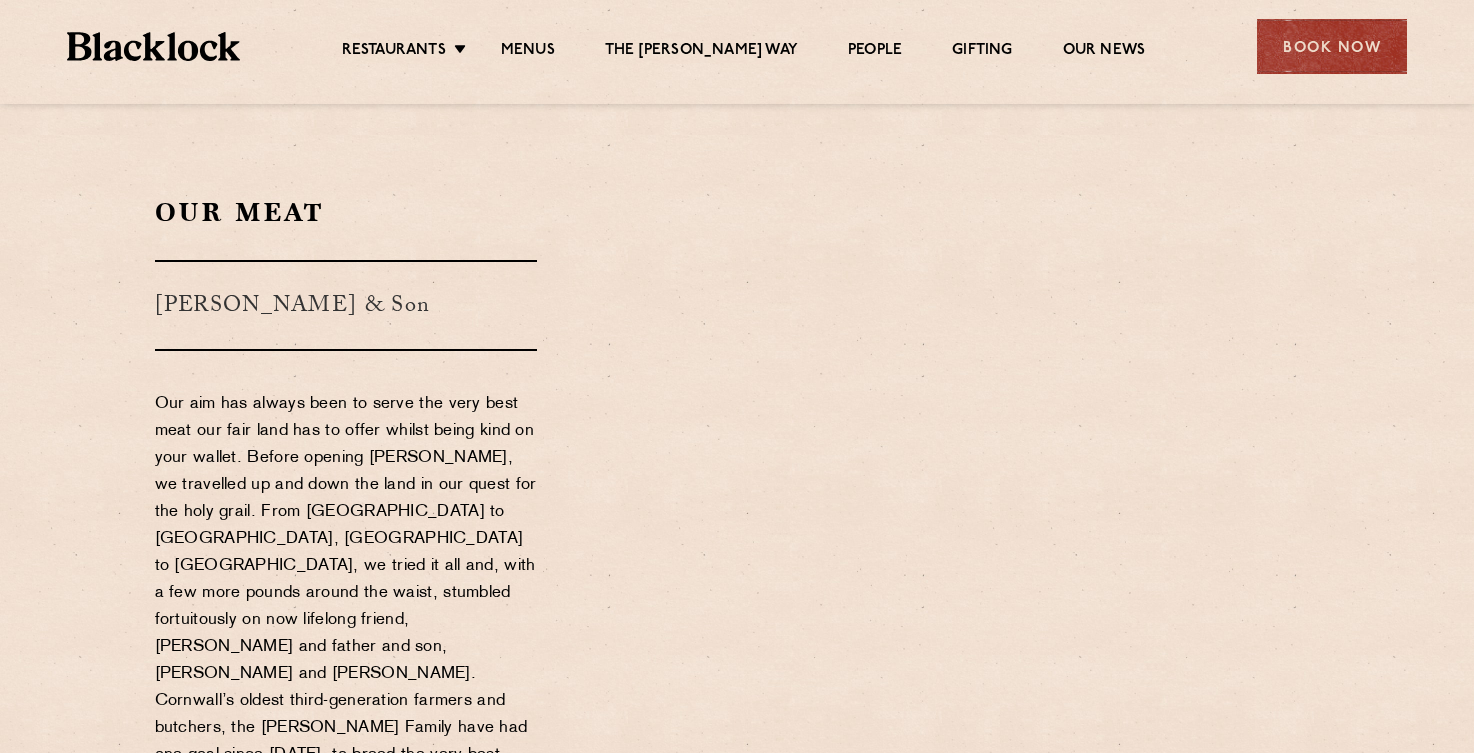 scroll, scrollTop: 0, scrollLeft: 0, axis: both 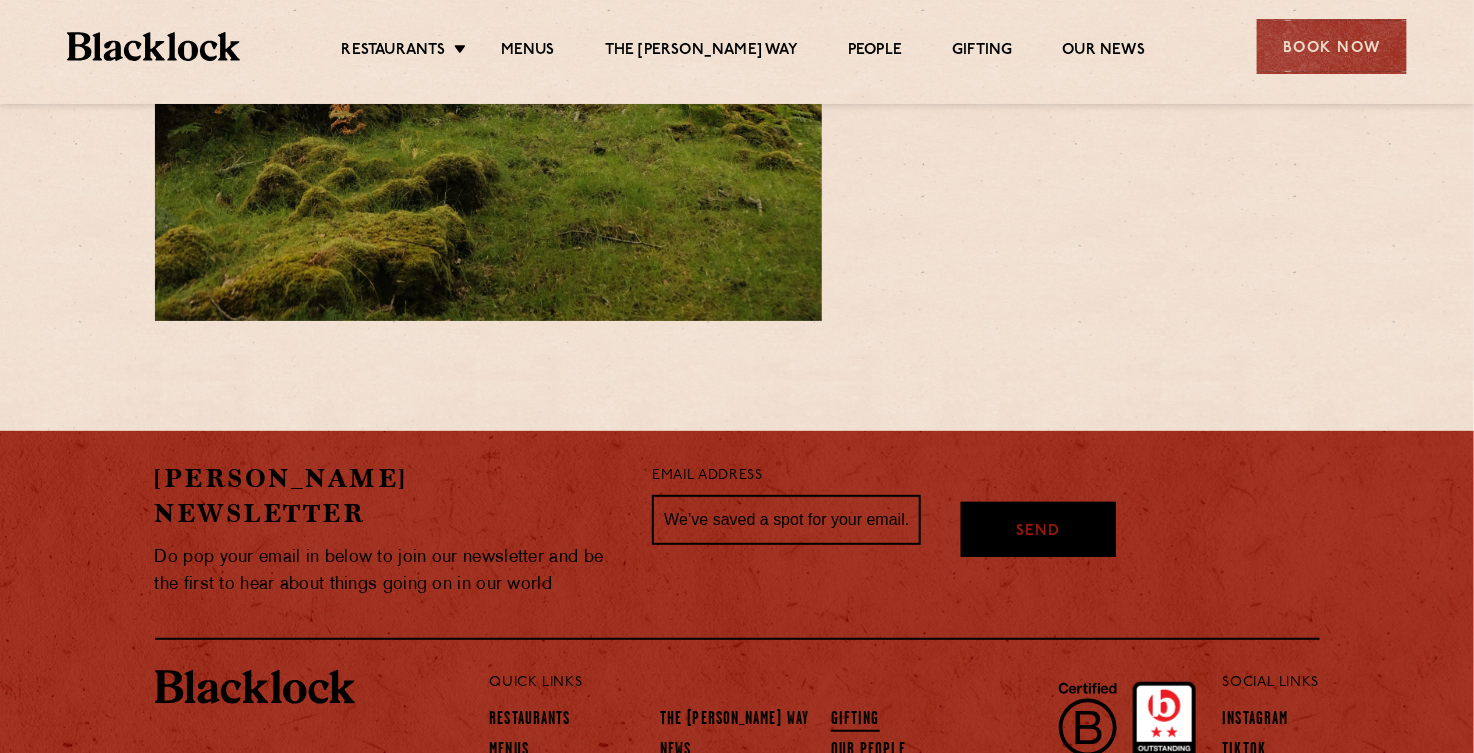 click on "Gifting" at bounding box center [855, 721] 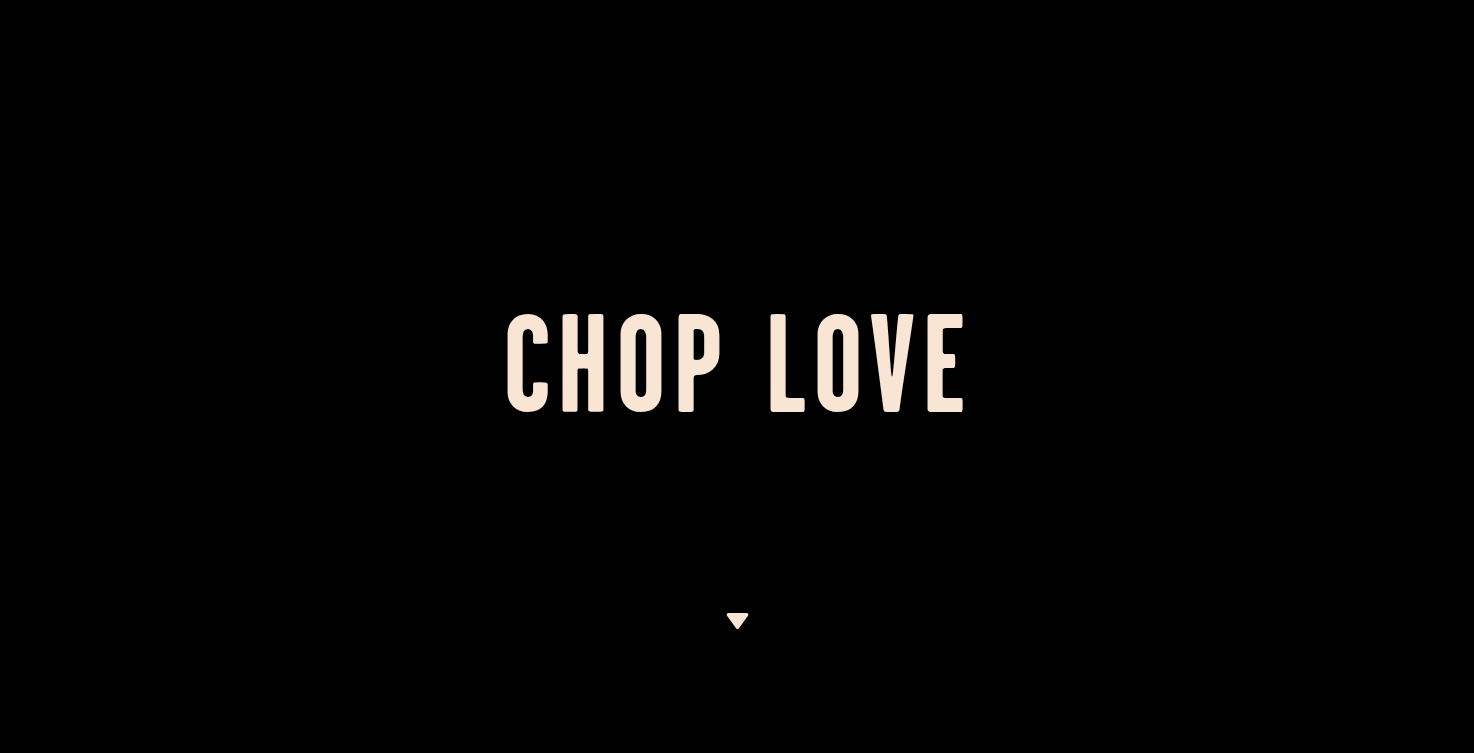 scroll, scrollTop: 0, scrollLeft: 0, axis: both 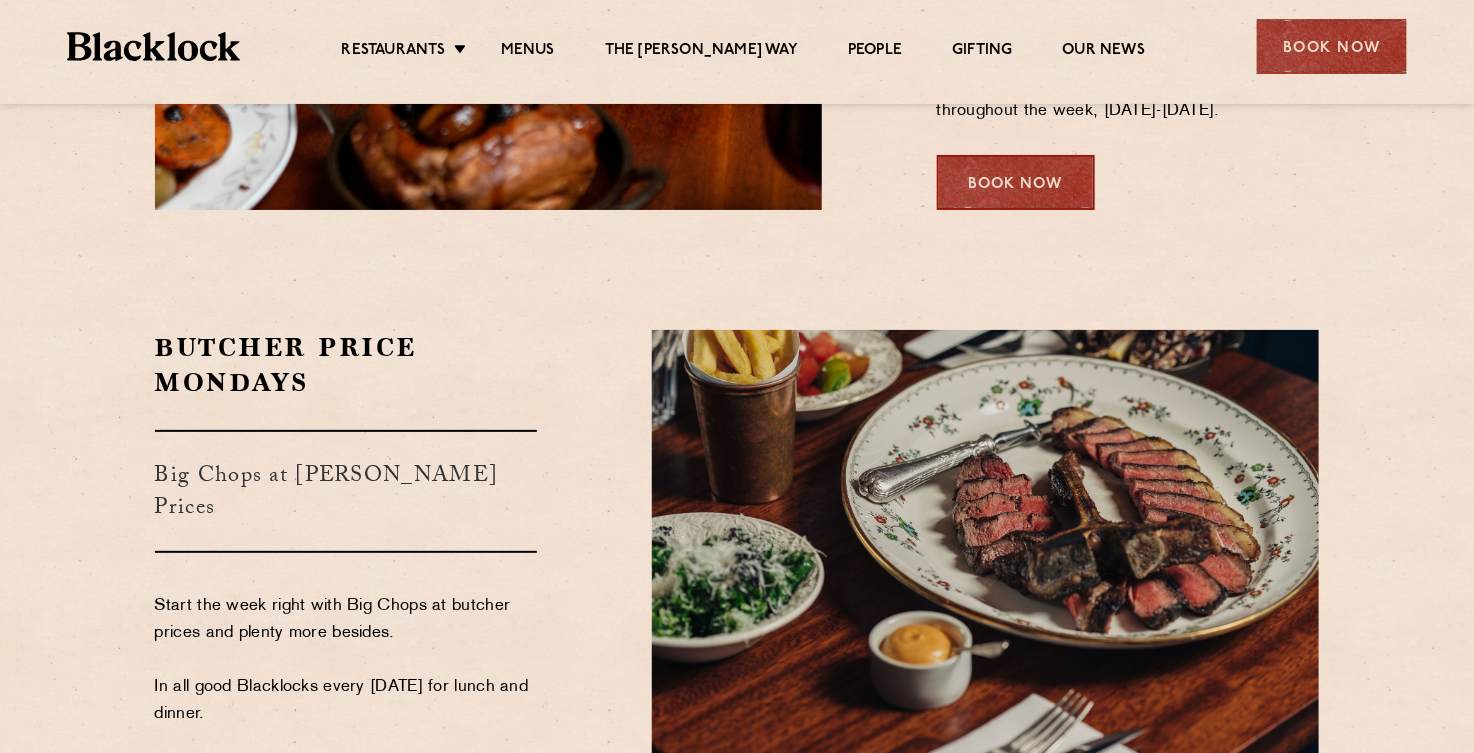 click on "Book Now" at bounding box center (1016, 182) 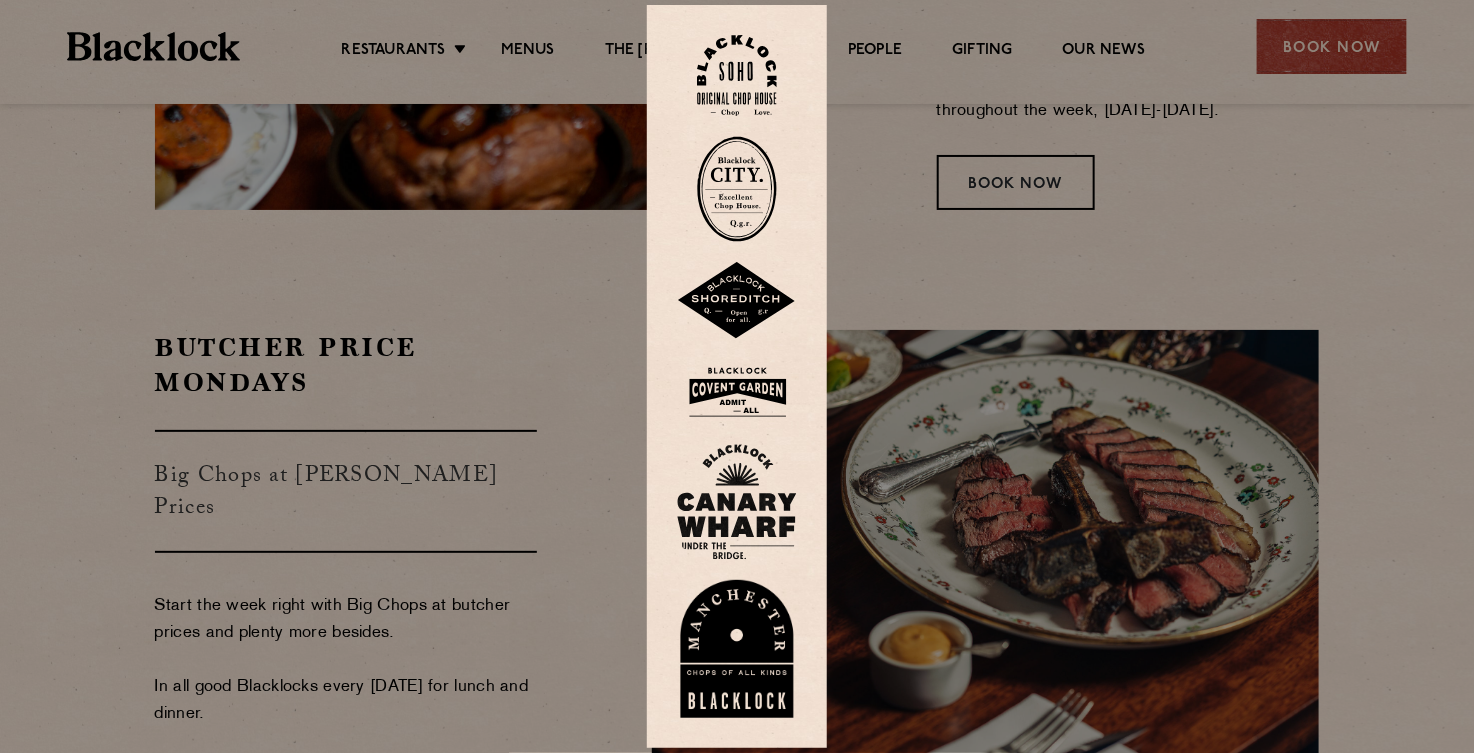 click at bounding box center (737, 75) 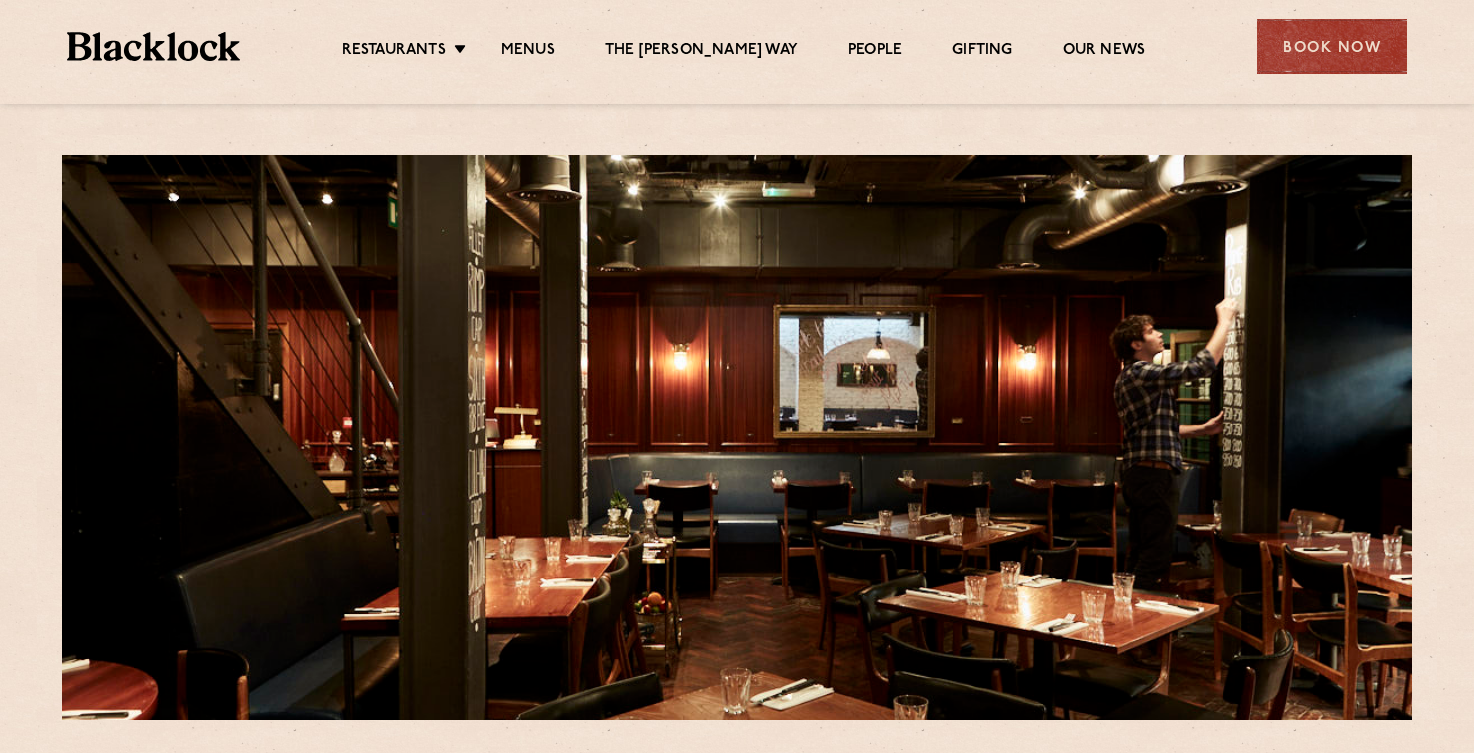 scroll, scrollTop: 0, scrollLeft: 0, axis: both 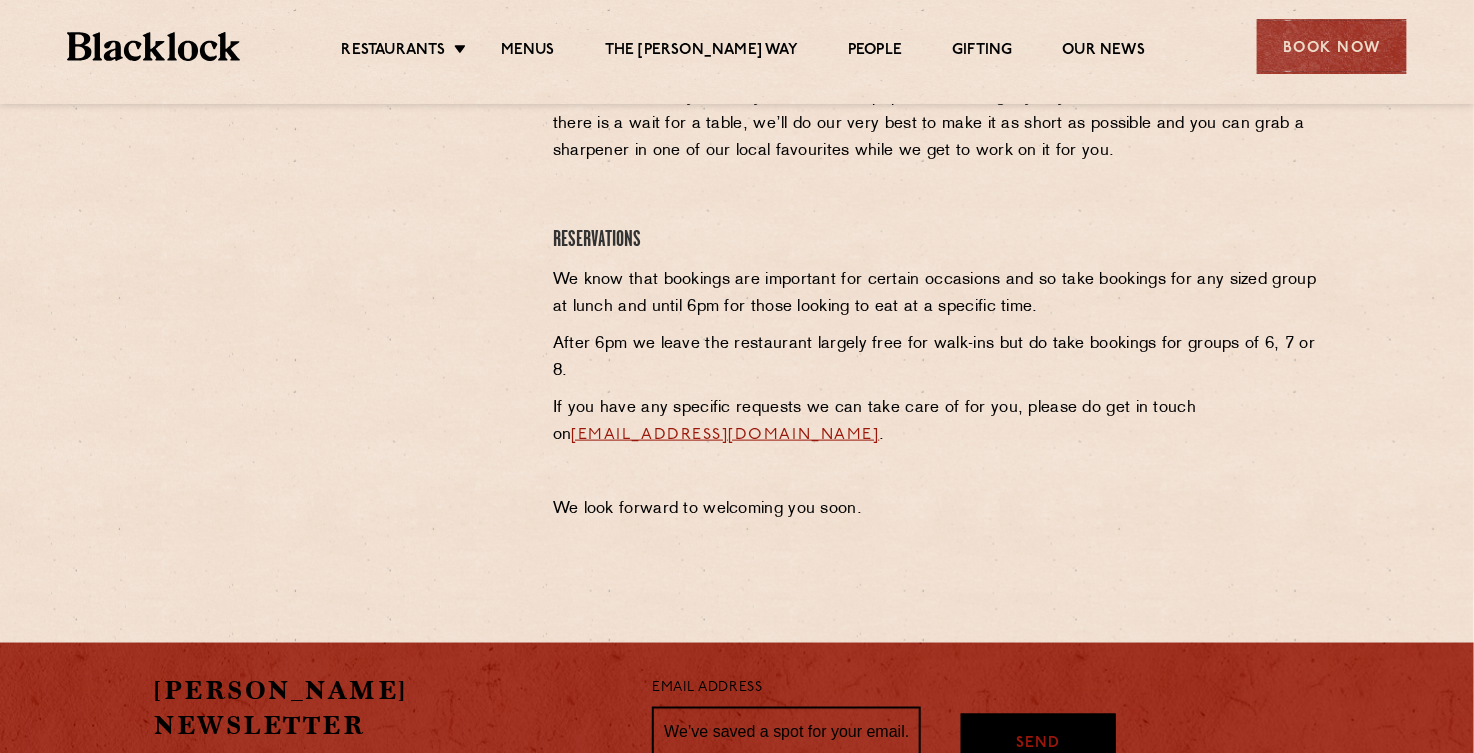 click on "[EMAIL_ADDRESS][DOMAIN_NAME]" at bounding box center (725, 435) 